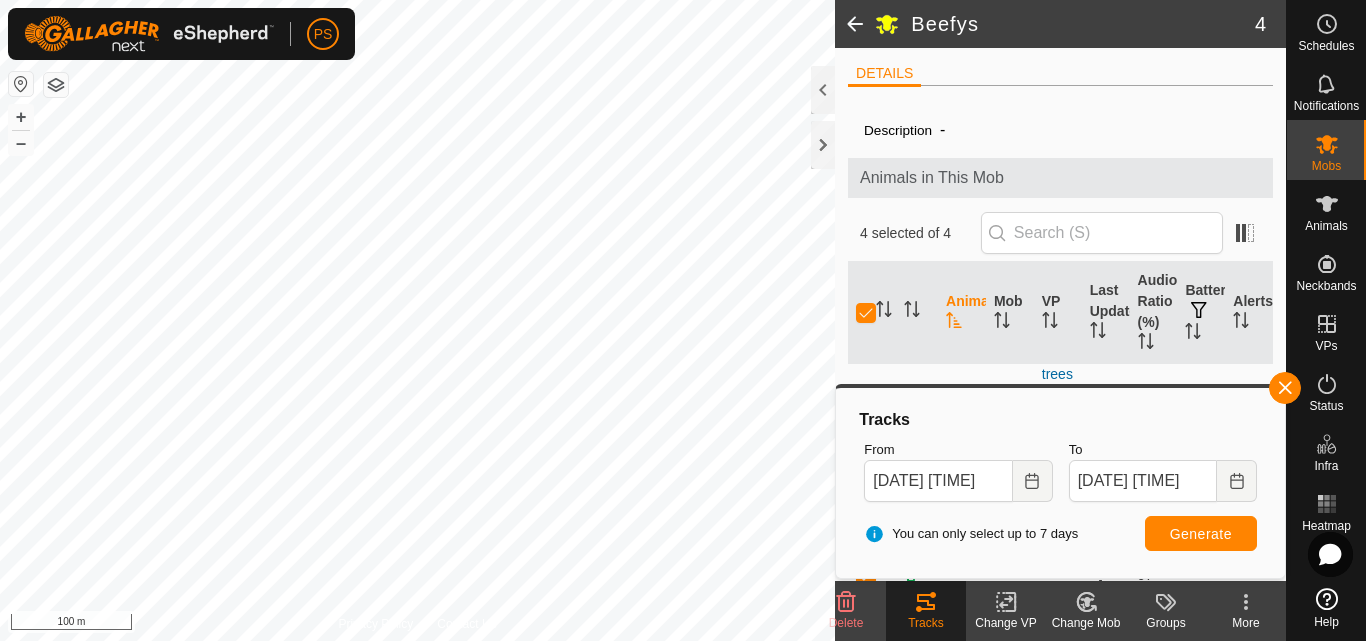 scroll, scrollTop: 0, scrollLeft: 0, axis: both 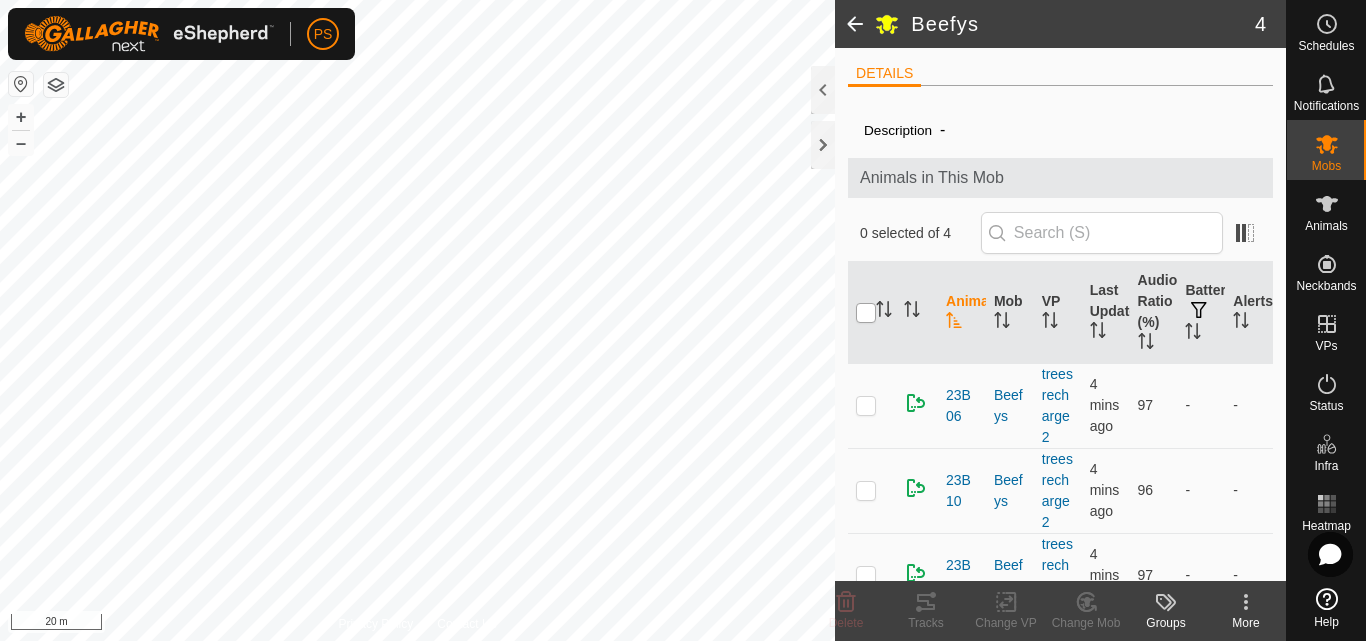 click at bounding box center [866, 313] 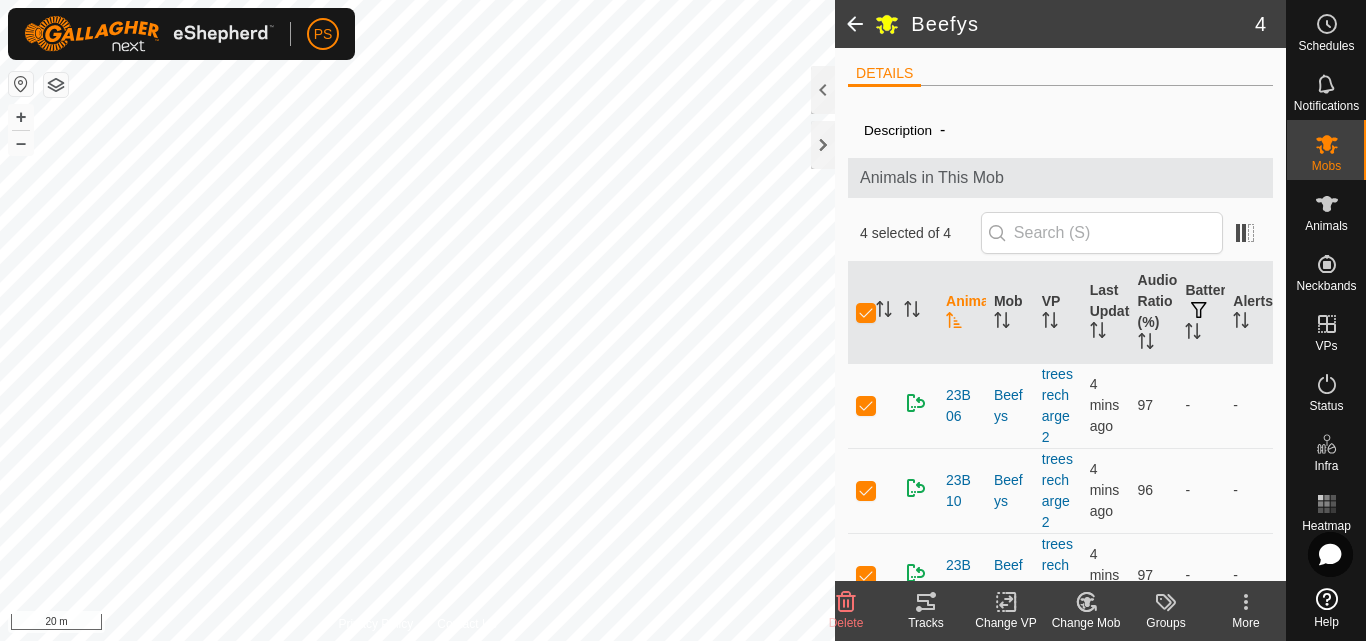 click 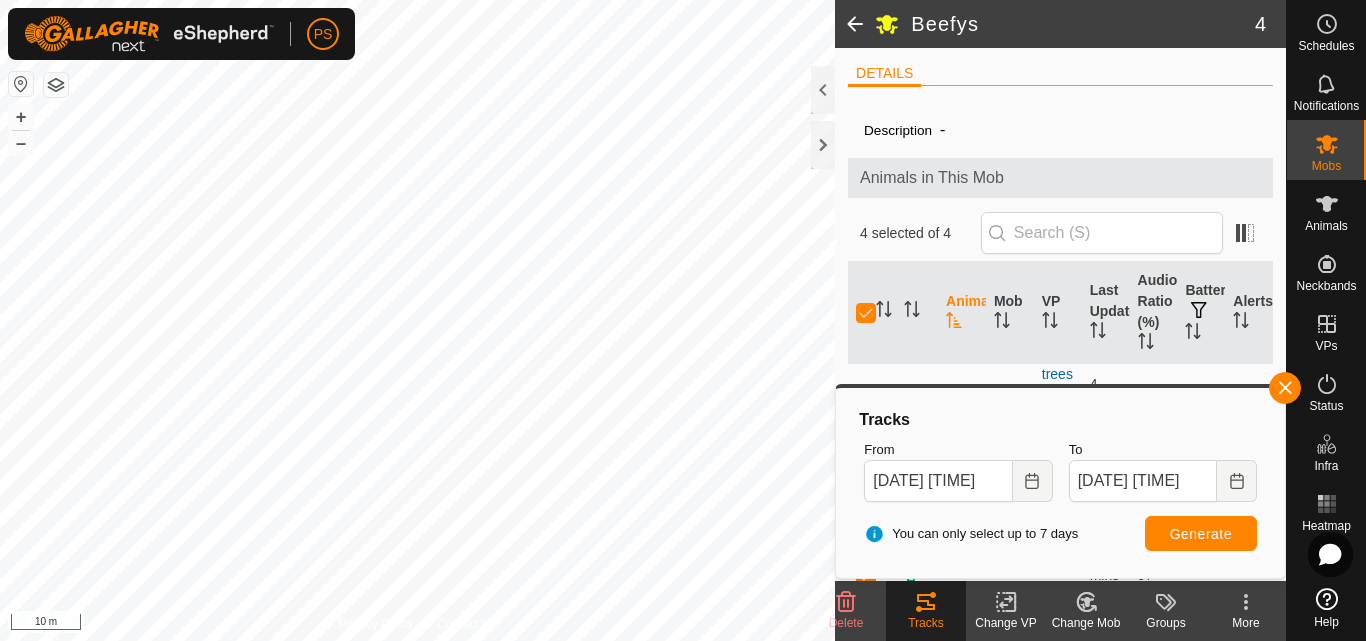 click 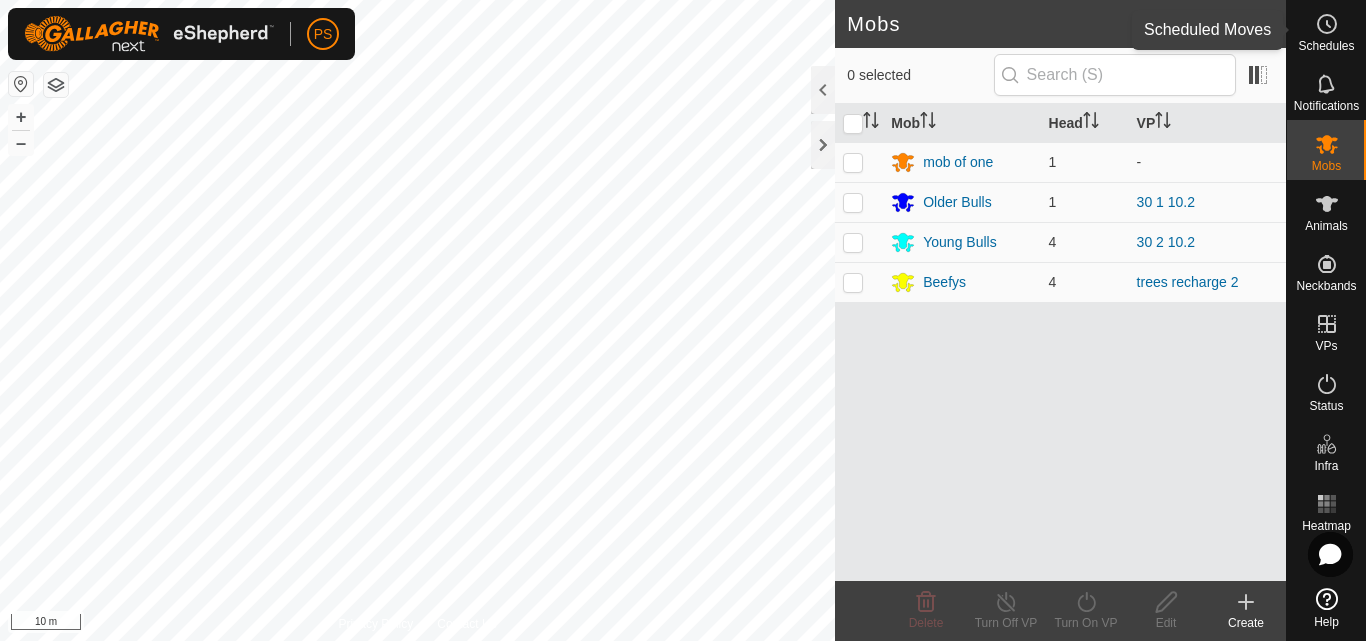 click 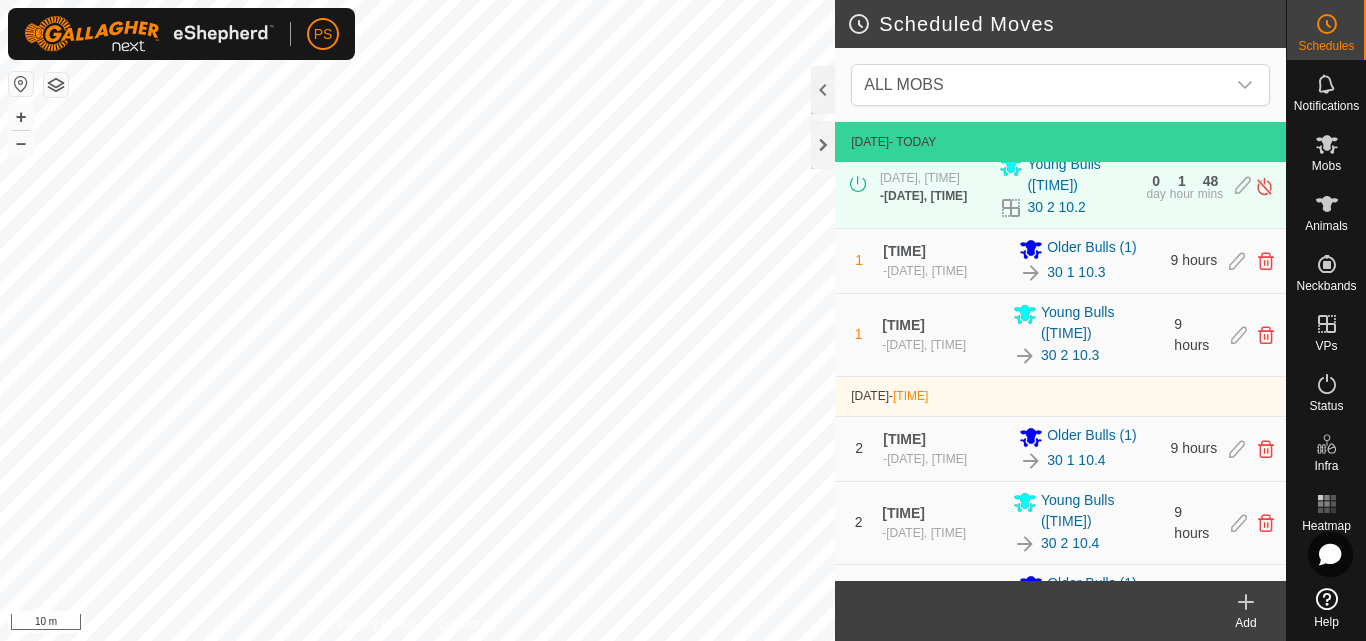 scroll, scrollTop: 0, scrollLeft: 0, axis: both 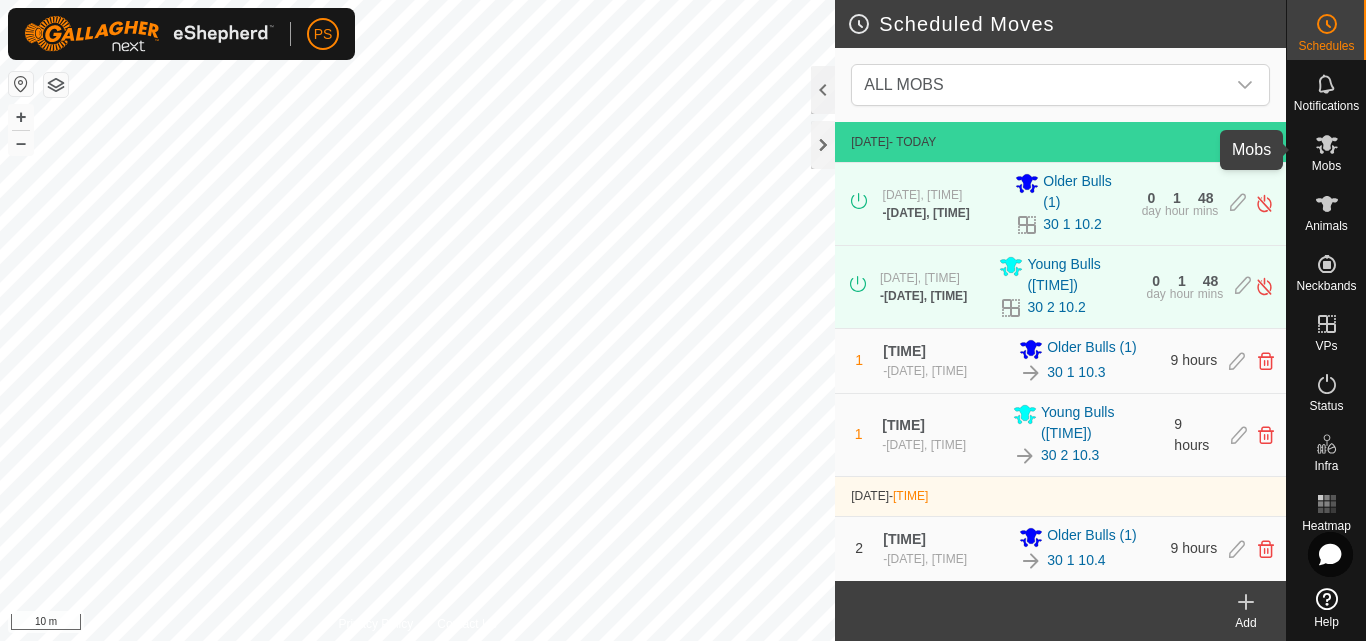 click 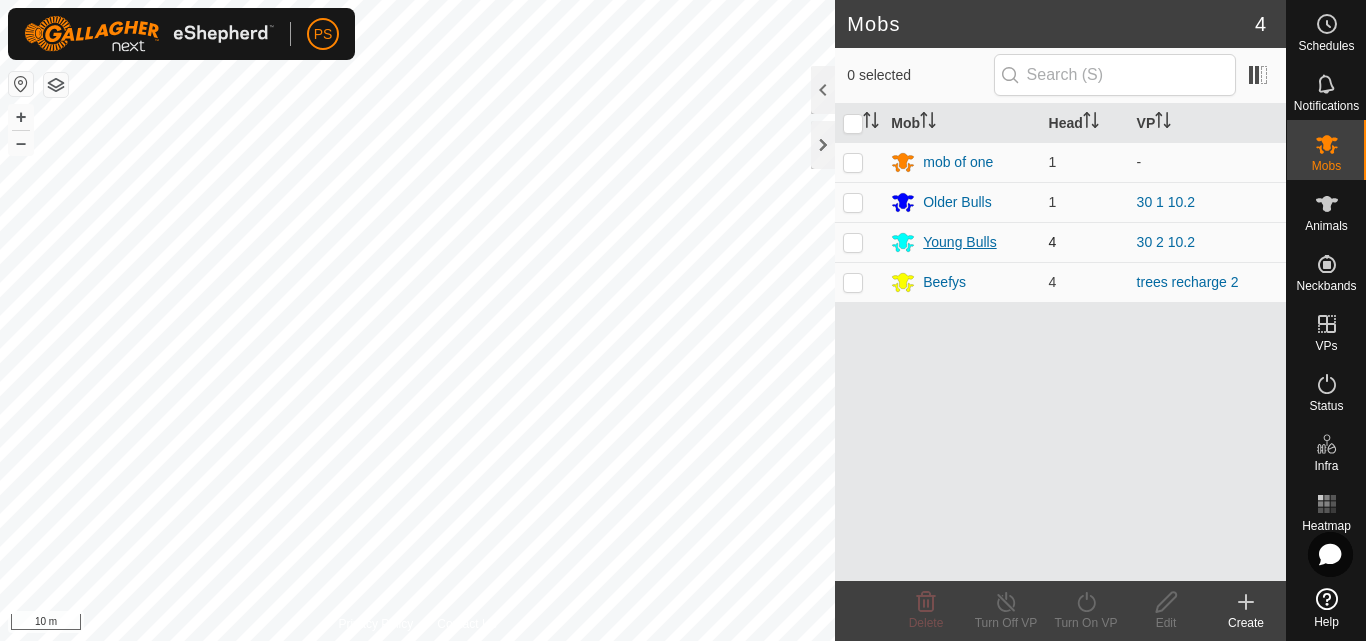click on "Young Bulls" at bounding box center [959, 242] 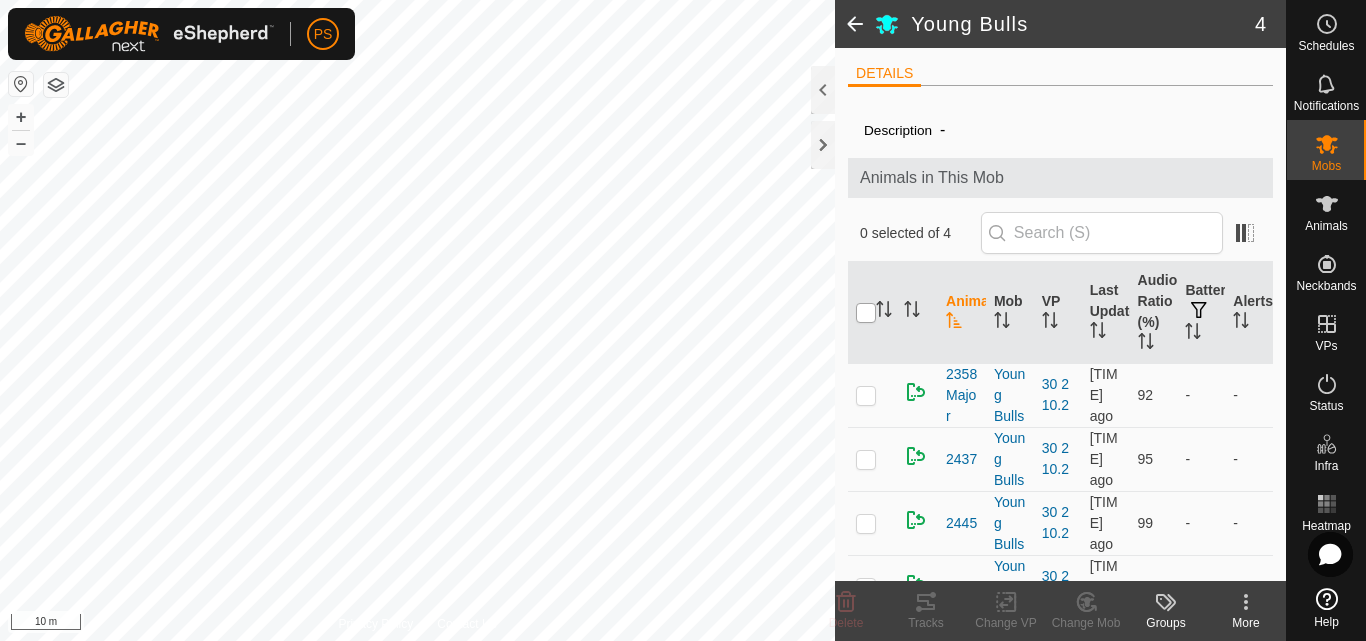 click at bounding box center [866, 313] 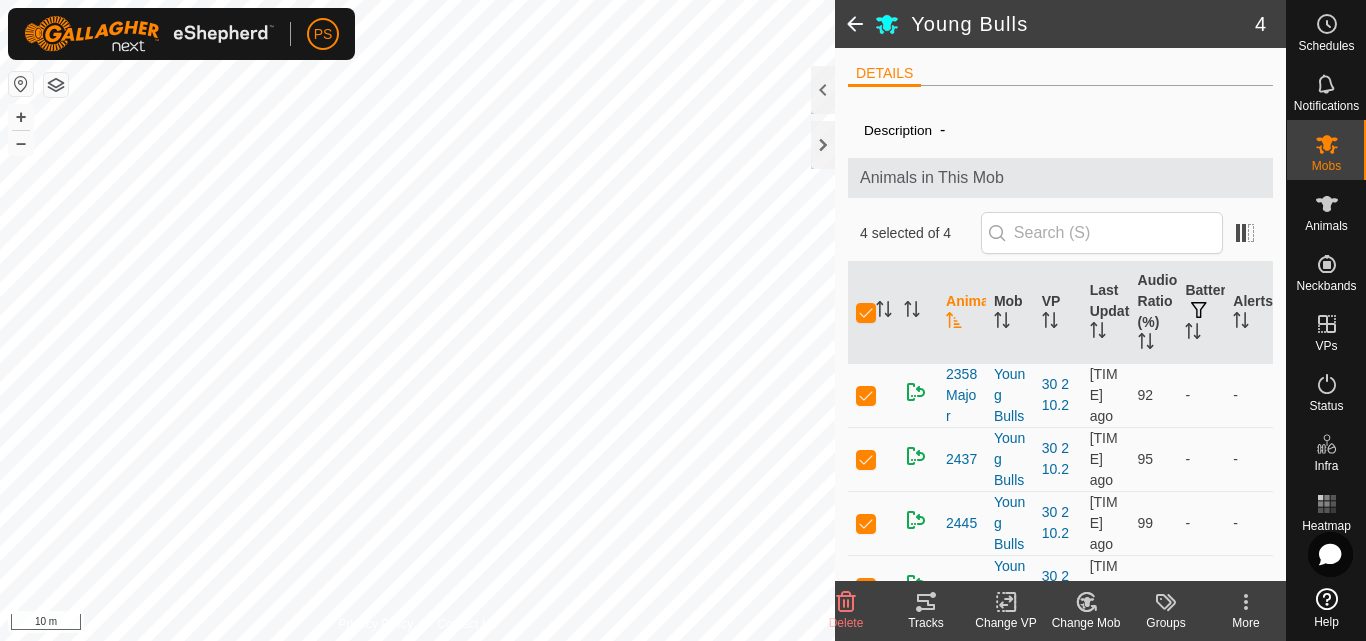 click 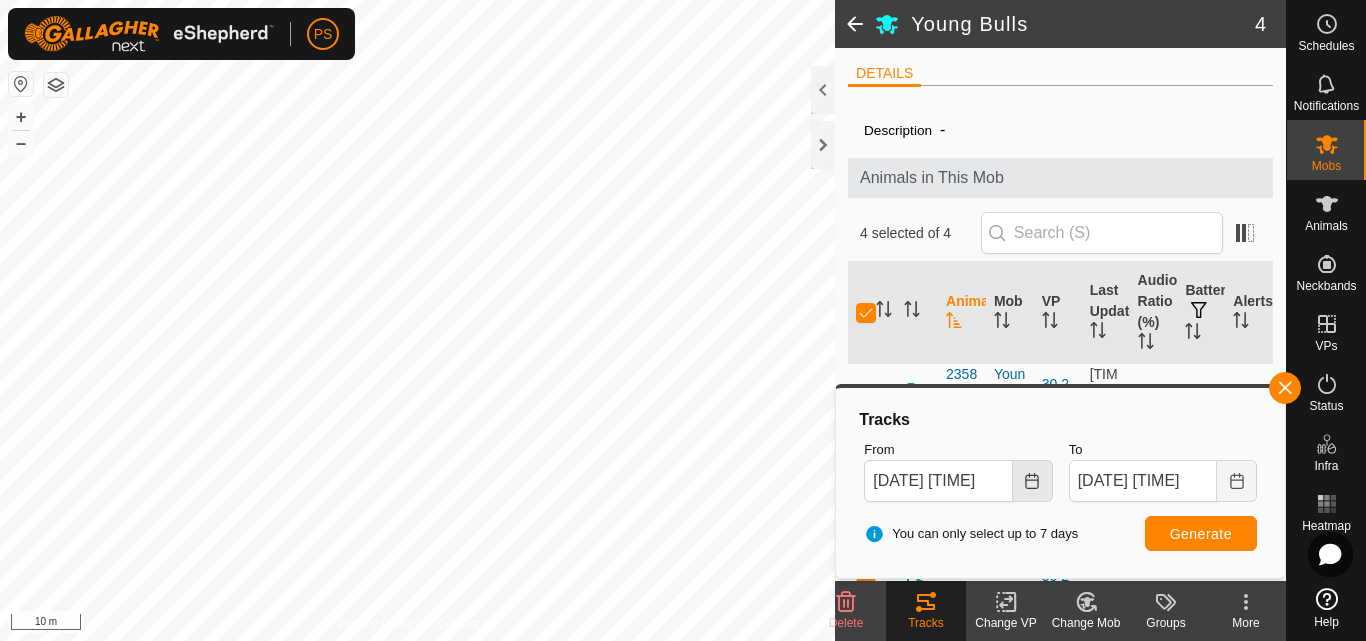 click at bounding box center (1033, 481) 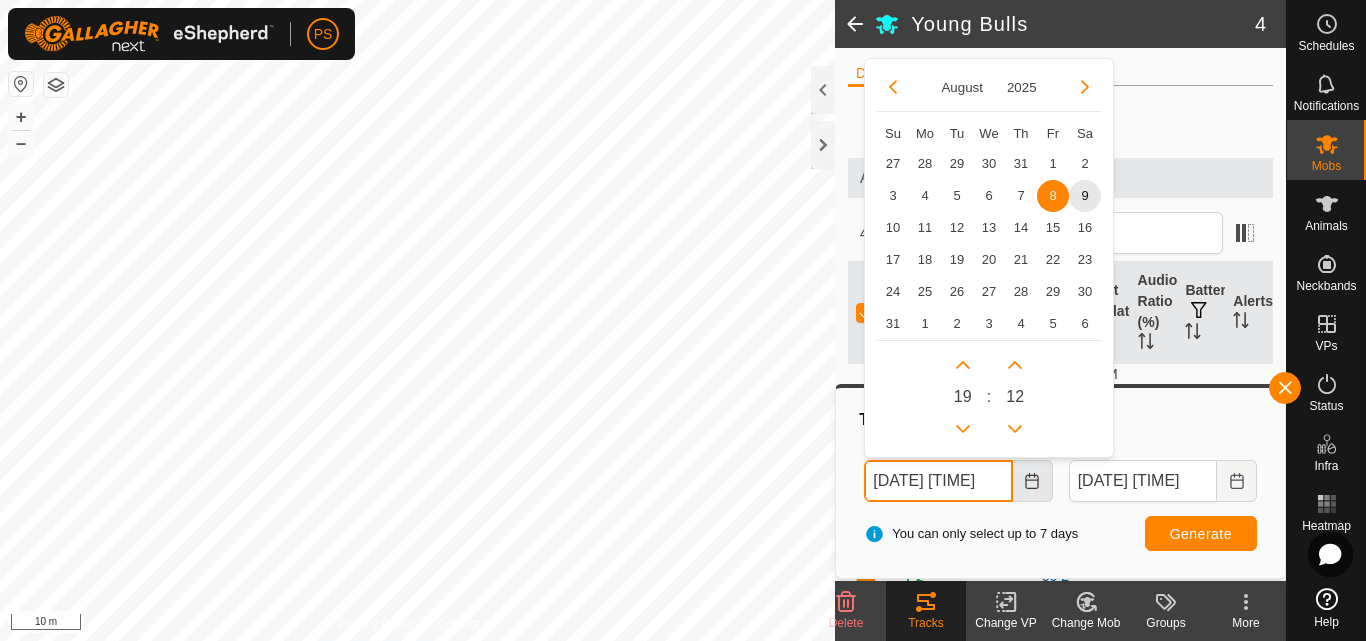 scroll, scrollTop: 0, scrollLeft: 9, axis: horizontal 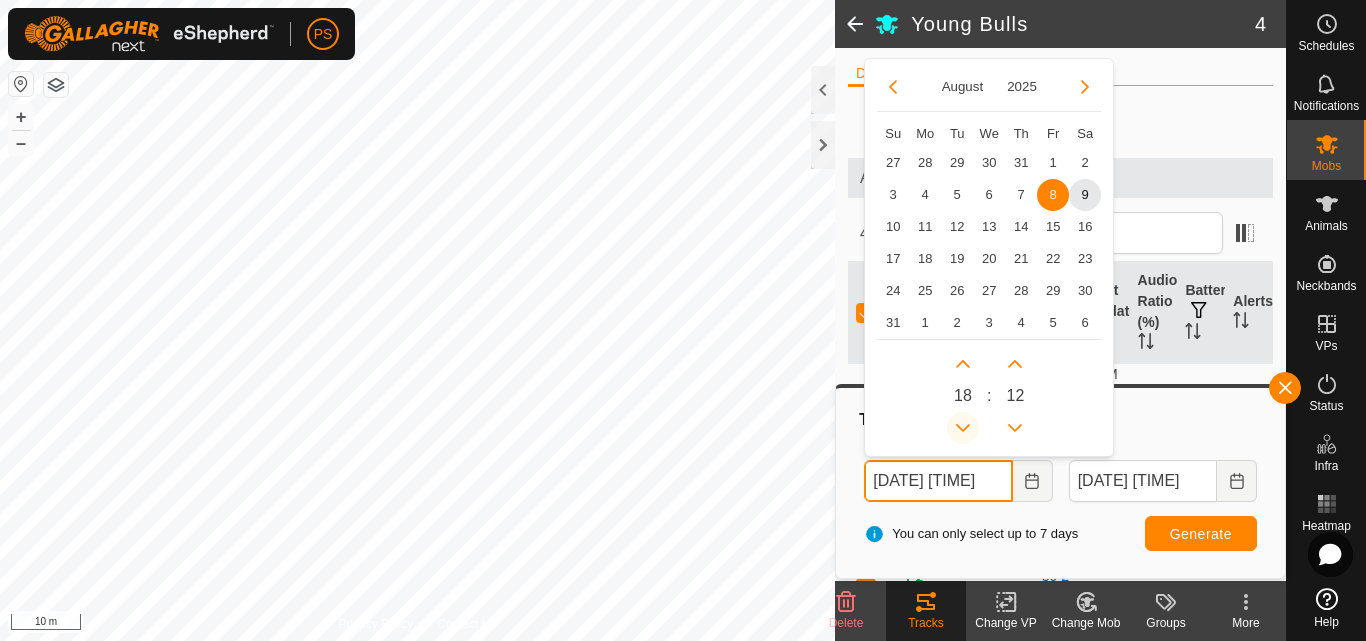 click at bounding box center (963, 428) 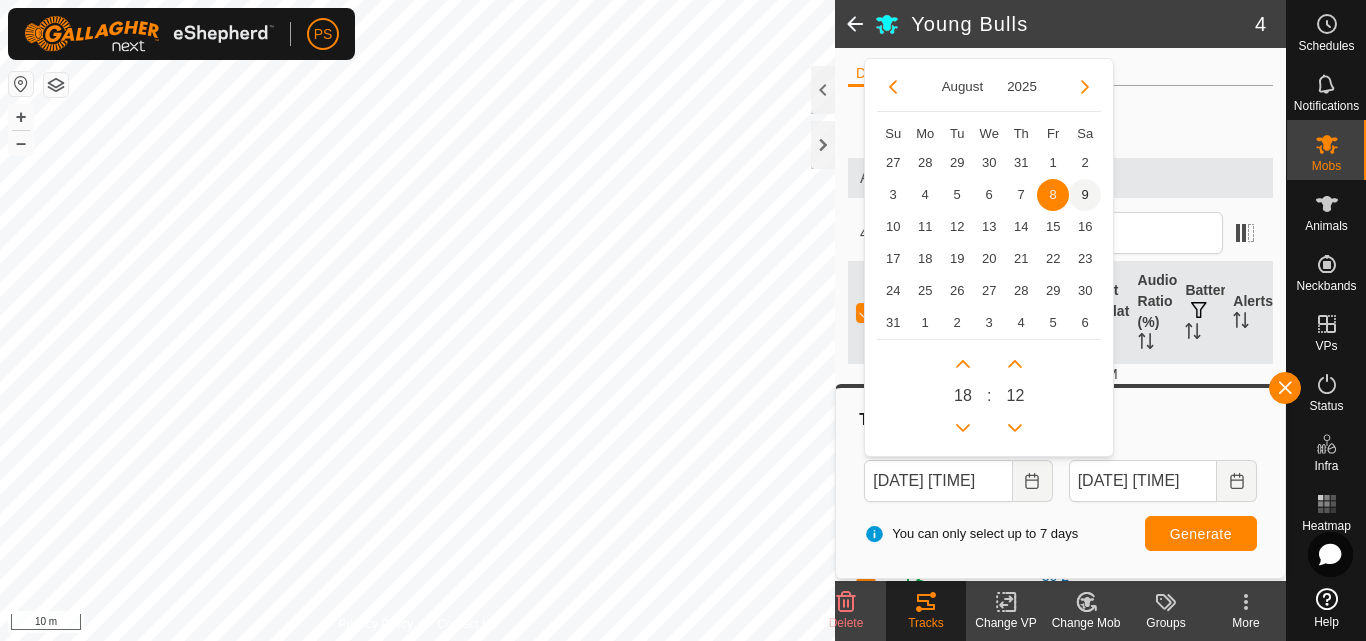 click on "9" at bounding box center [1085, 195] 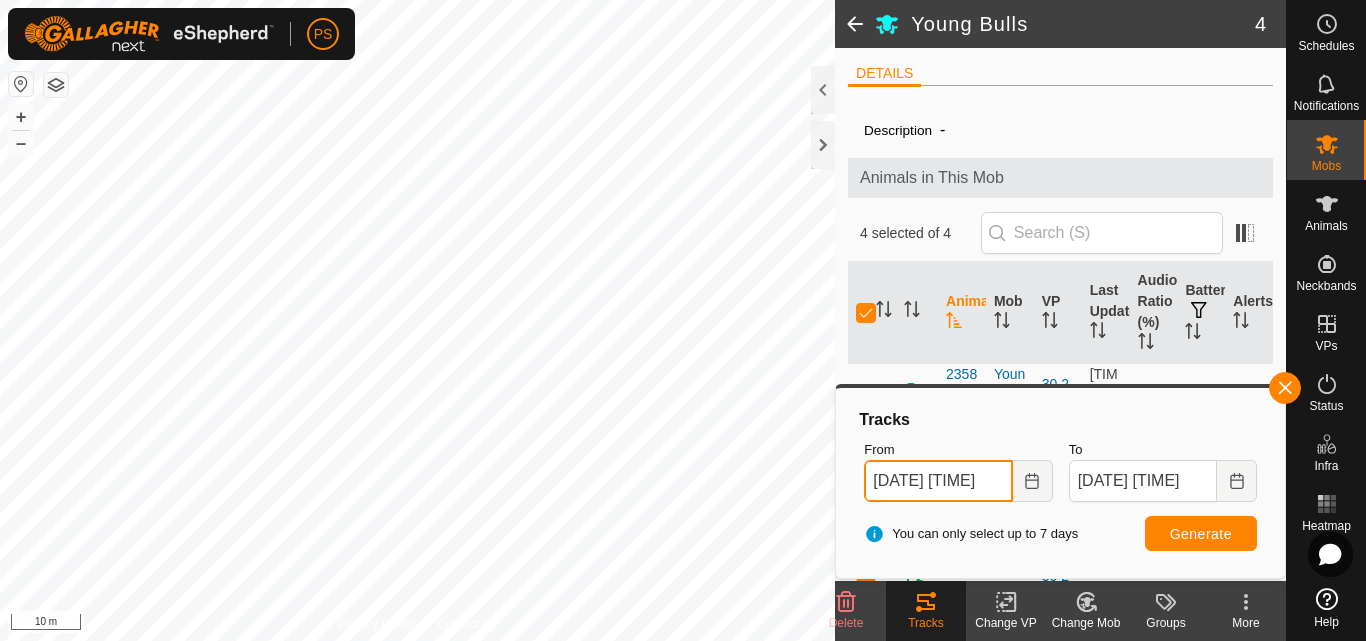 scroll, scrollTop: 0, scrollLeft: 9, axis: horizontal 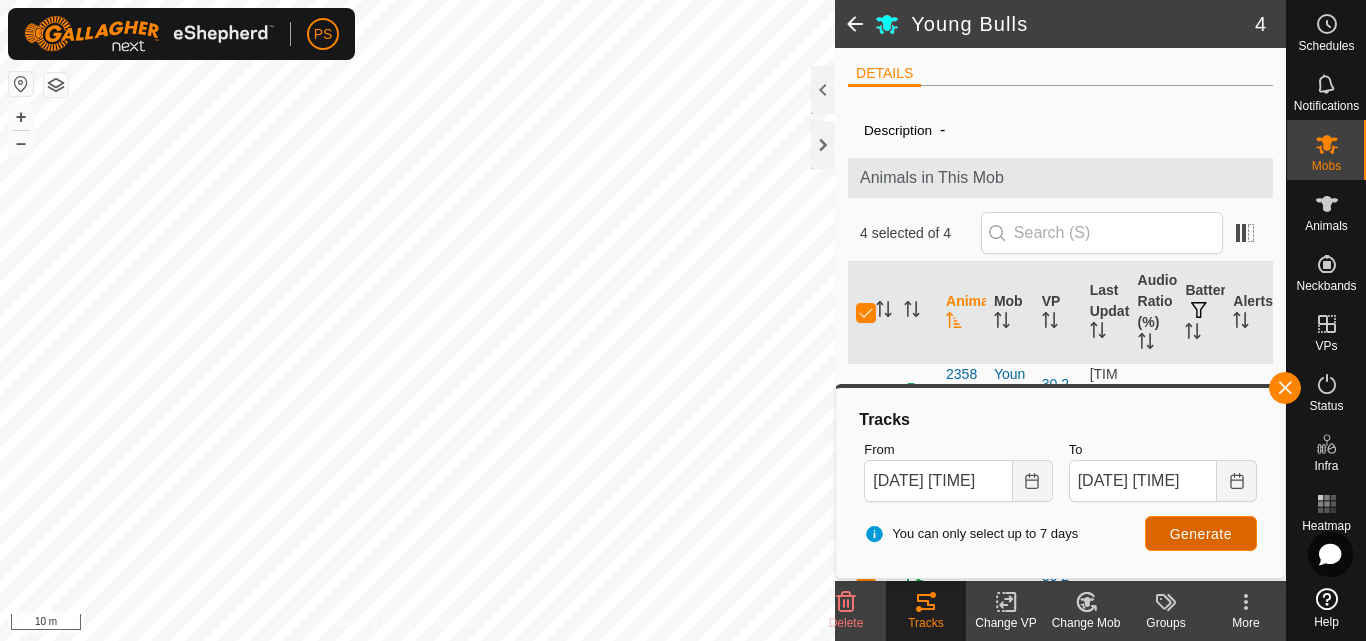 click on "Generate" at bounding box center [1201, 534] 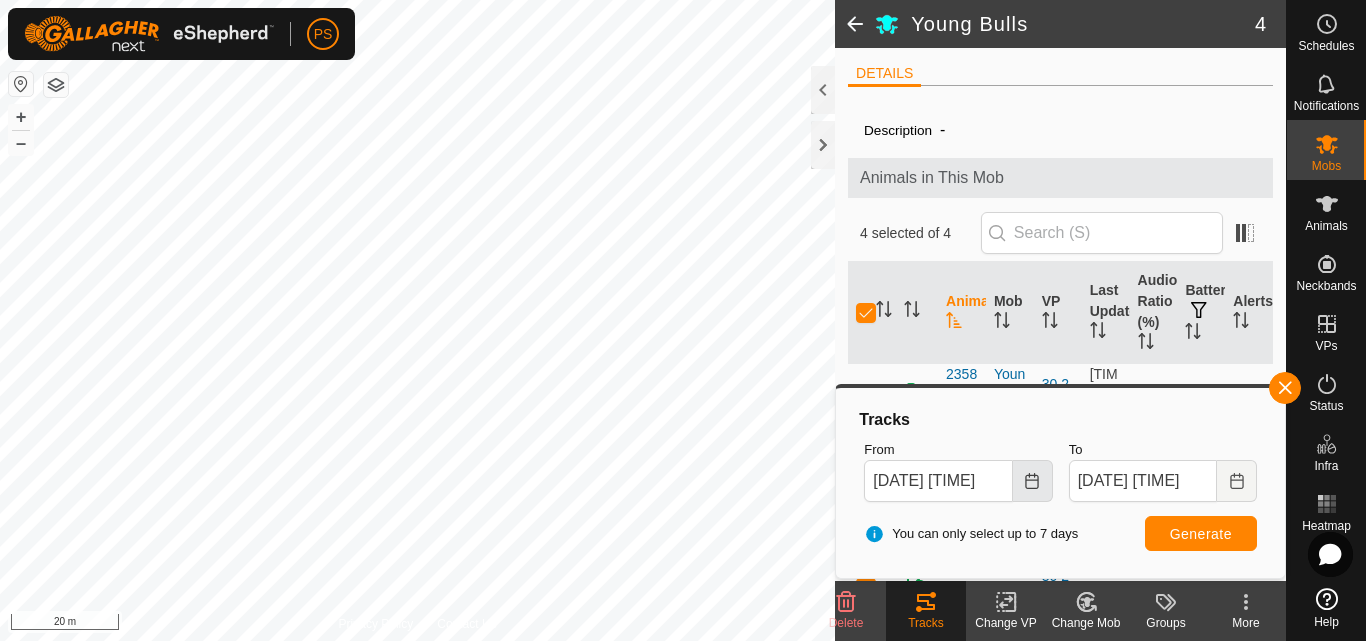 click 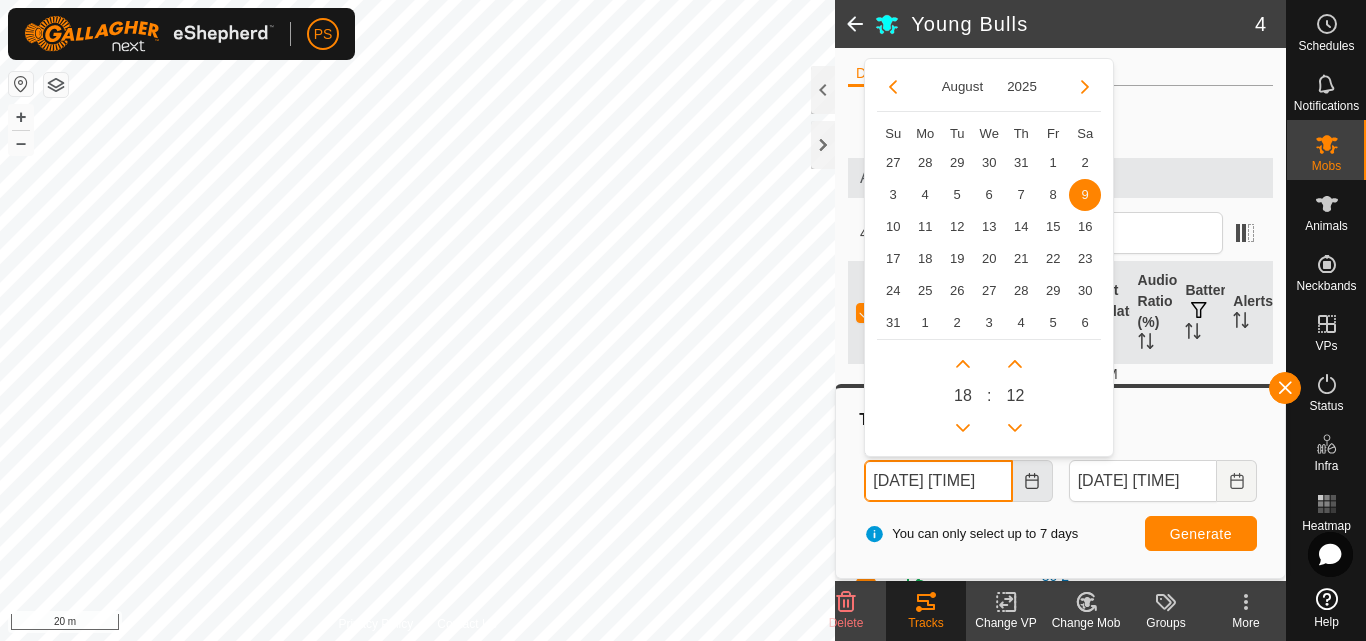 scroll, scrollTop: 0, scrollLeft: 9, axis: horizontal 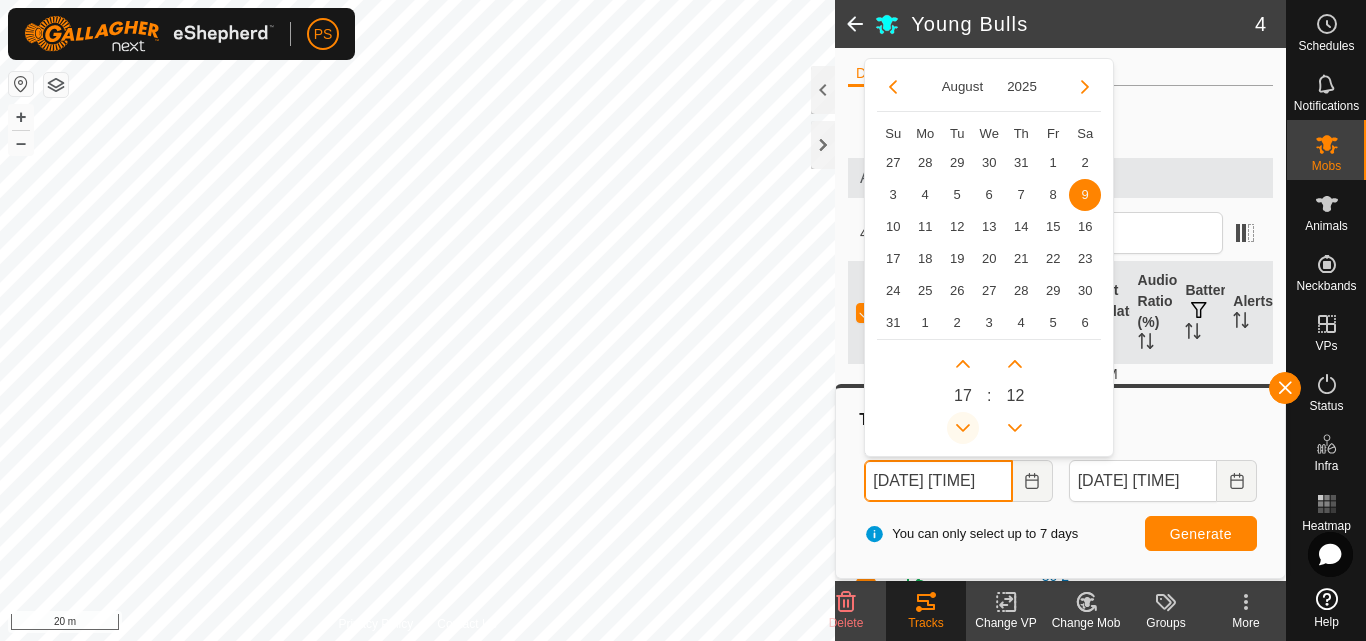 click at bounding box center [963, 428] 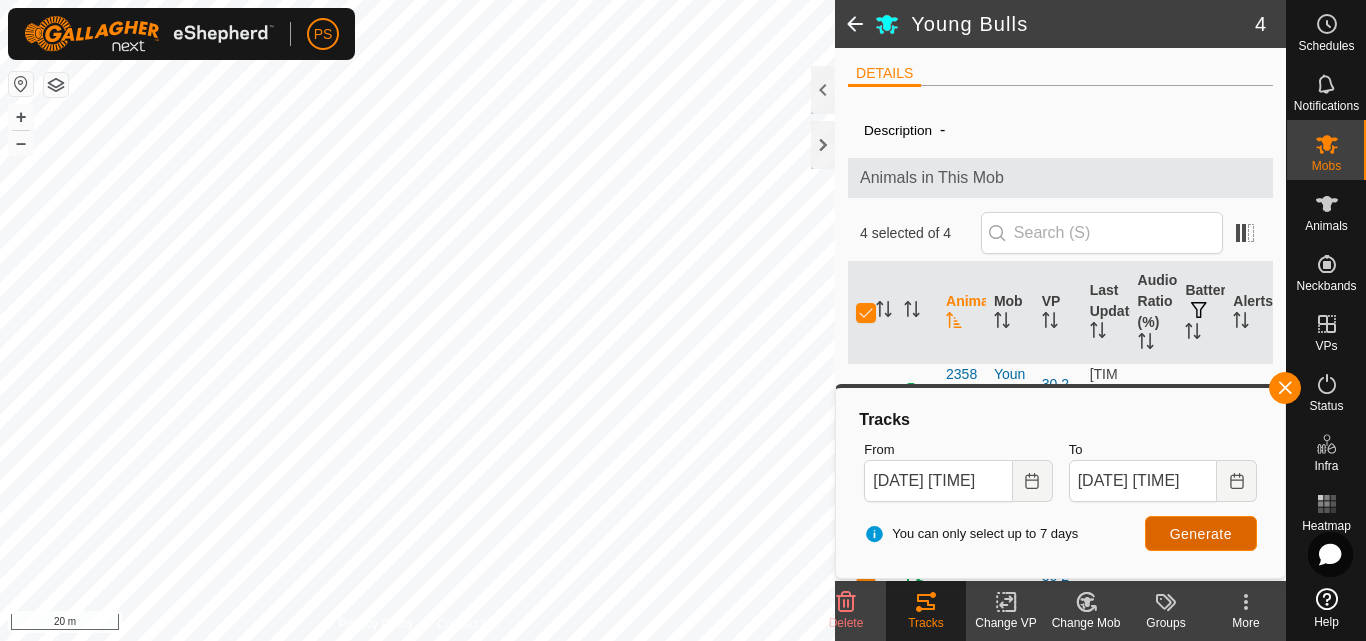 click on "Generate" at bounding box center (1201, 534) 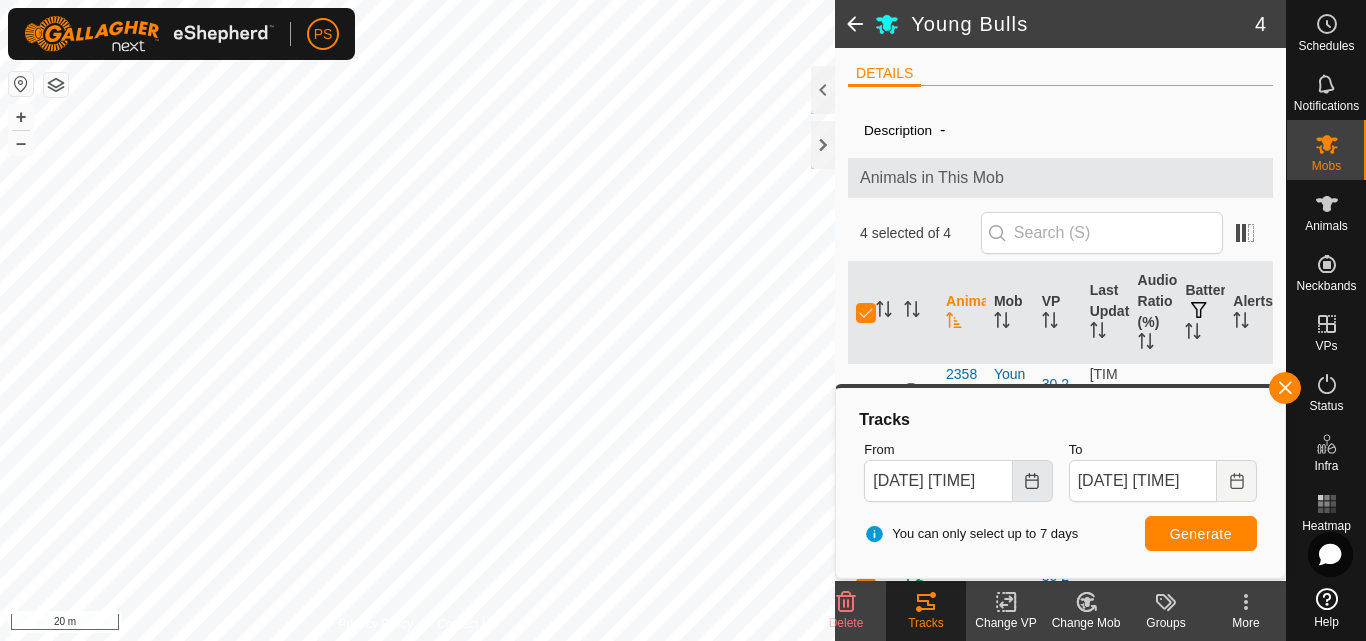 click at bounding box center [1033, 481] 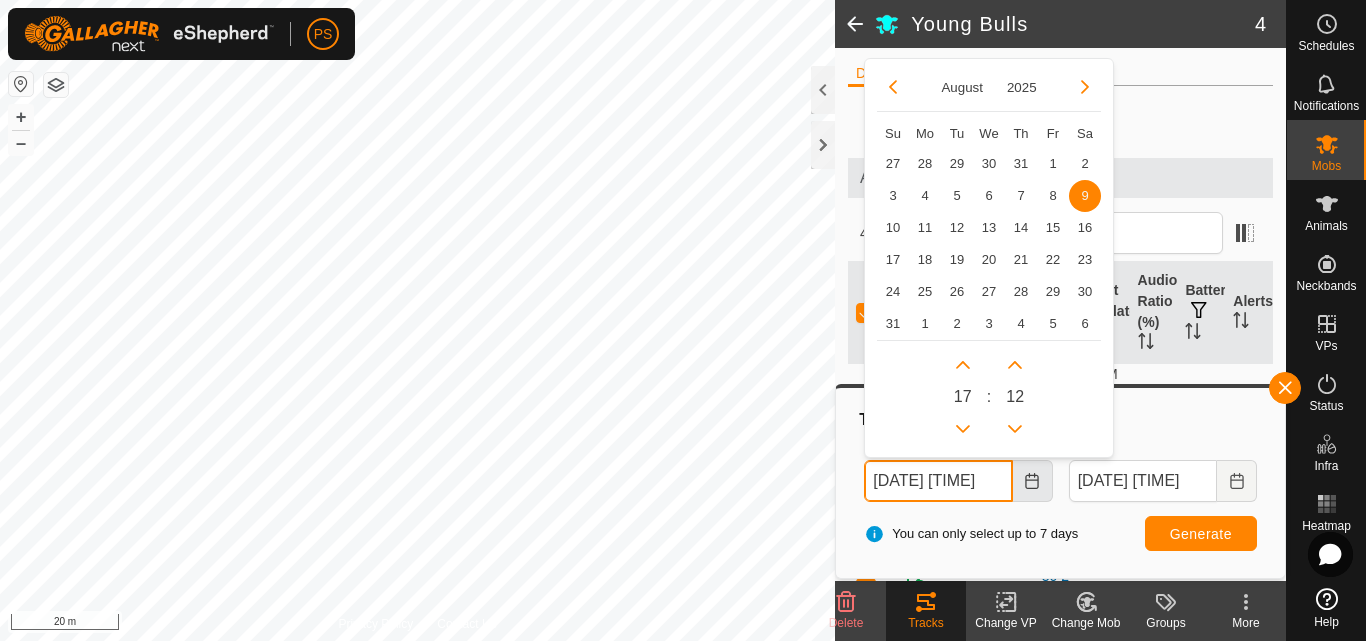 scroll, scrollTop: 0, scrollLeft: 9, axis: horizontal 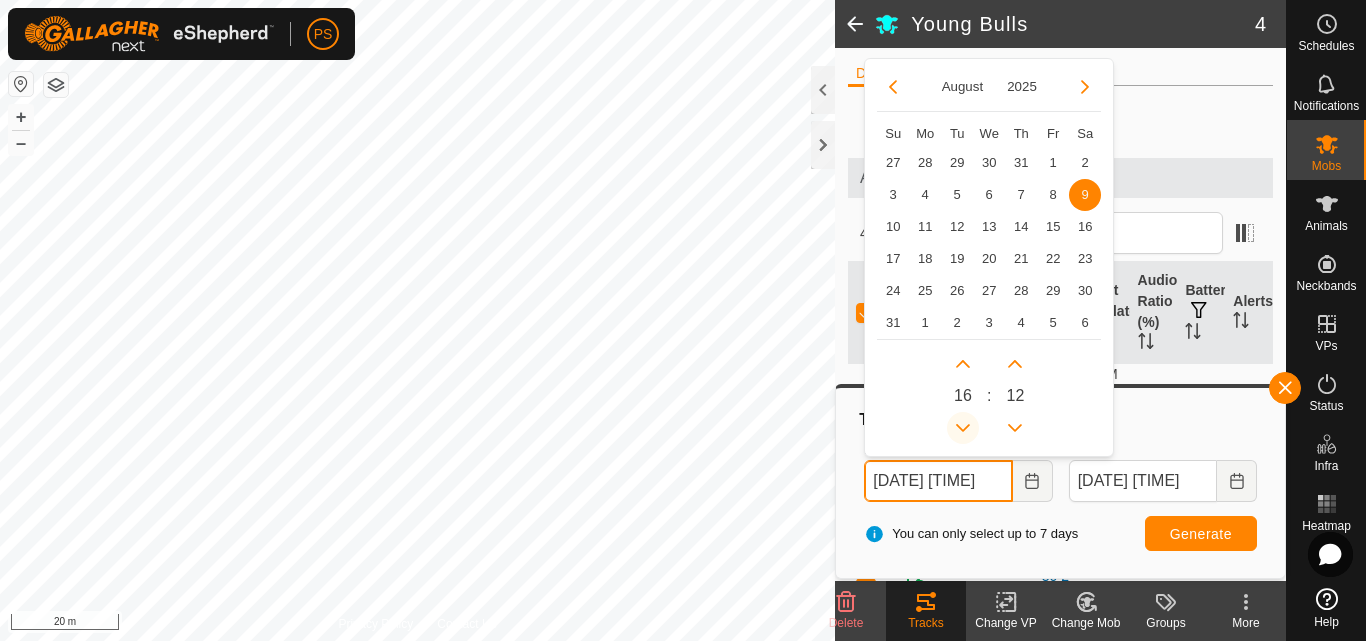 click at bounding box center [963, 428] 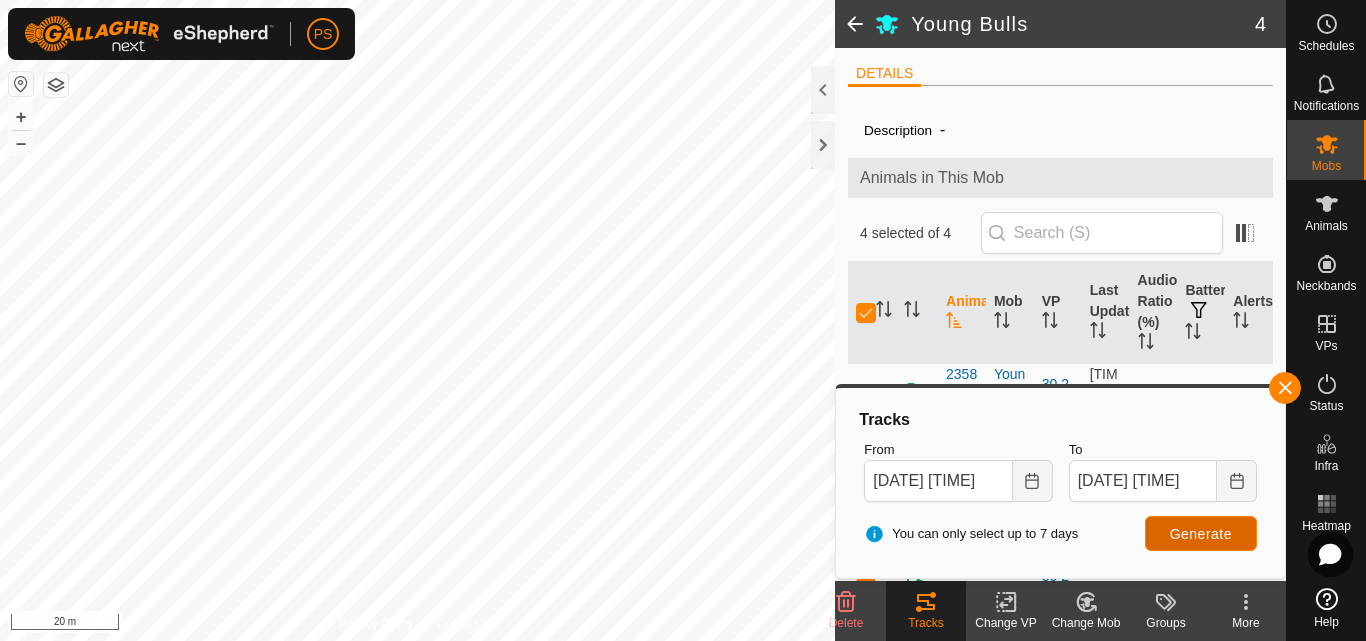 click on "Generate" at bounding box center [1201, 534] 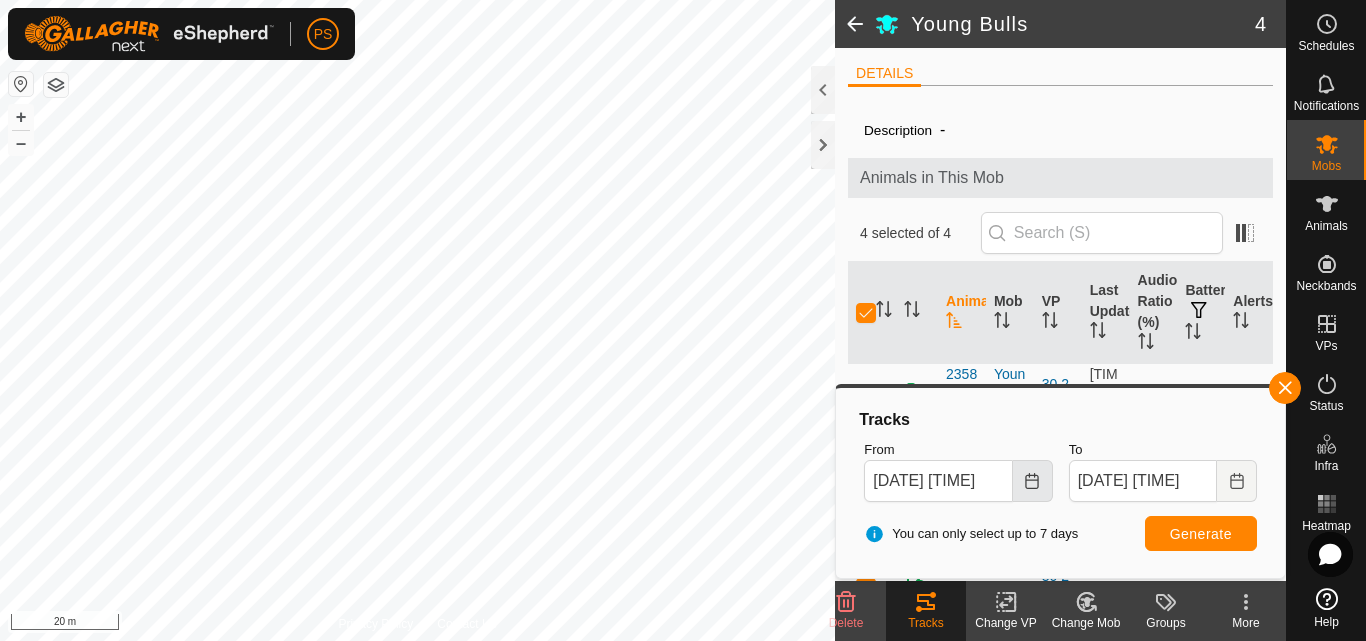 click 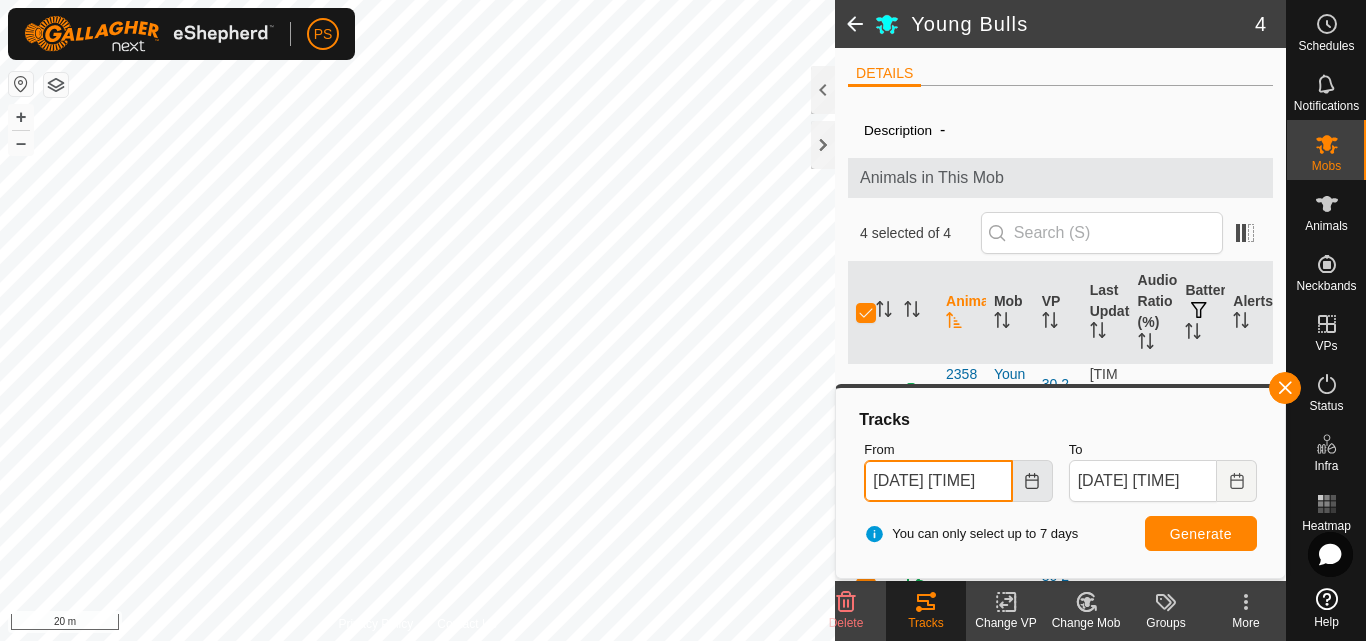 scroll, scrollTop: 0, scrollLeft: 9, axis: horizontal 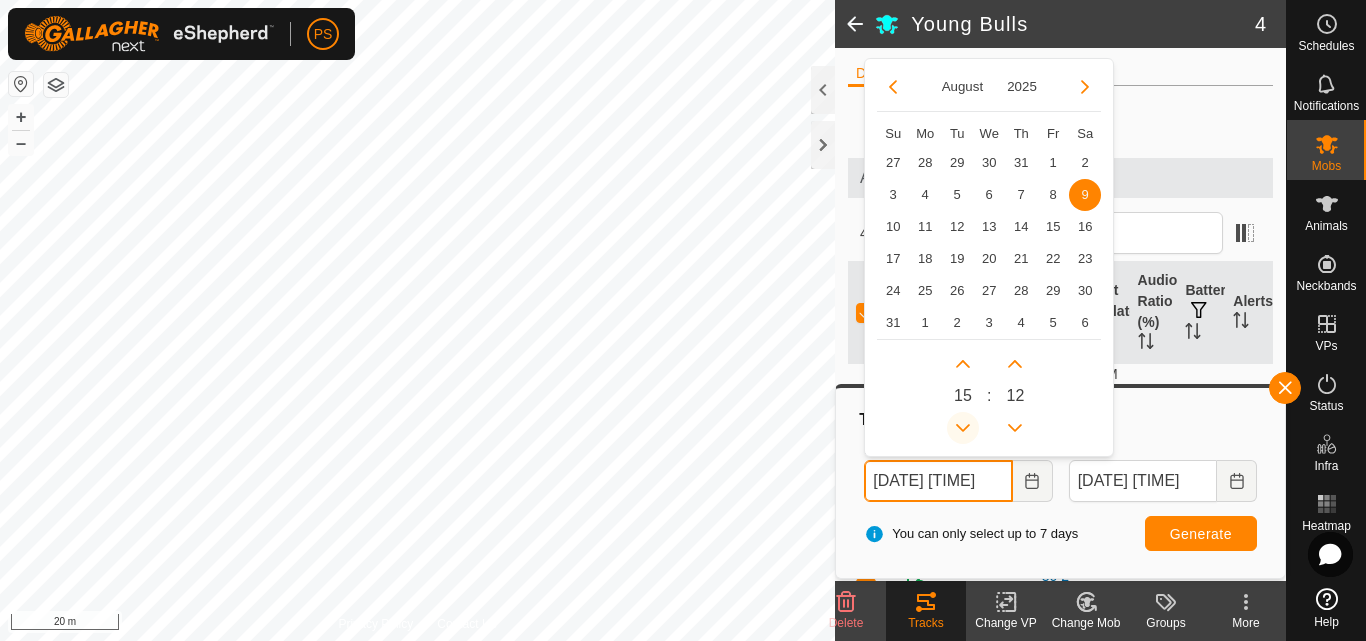 click at bounding box center [963, 428] 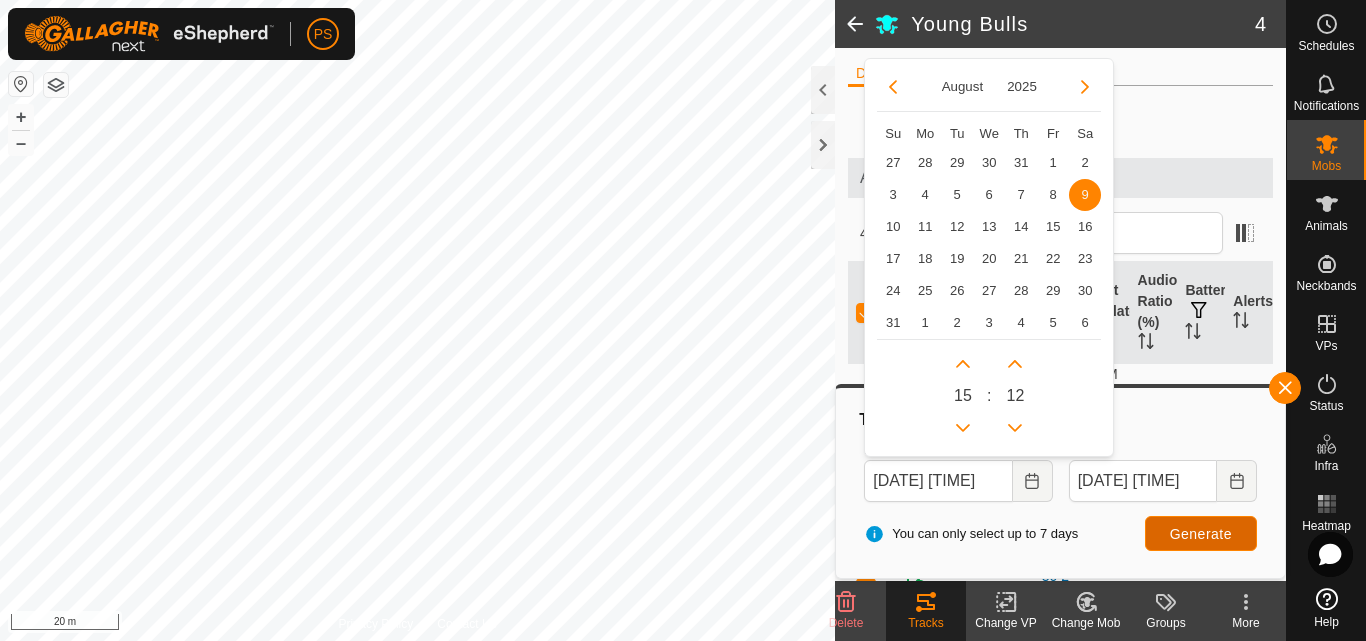 scroll, scrollTop: 0, scrollLeft: 0, axis: both 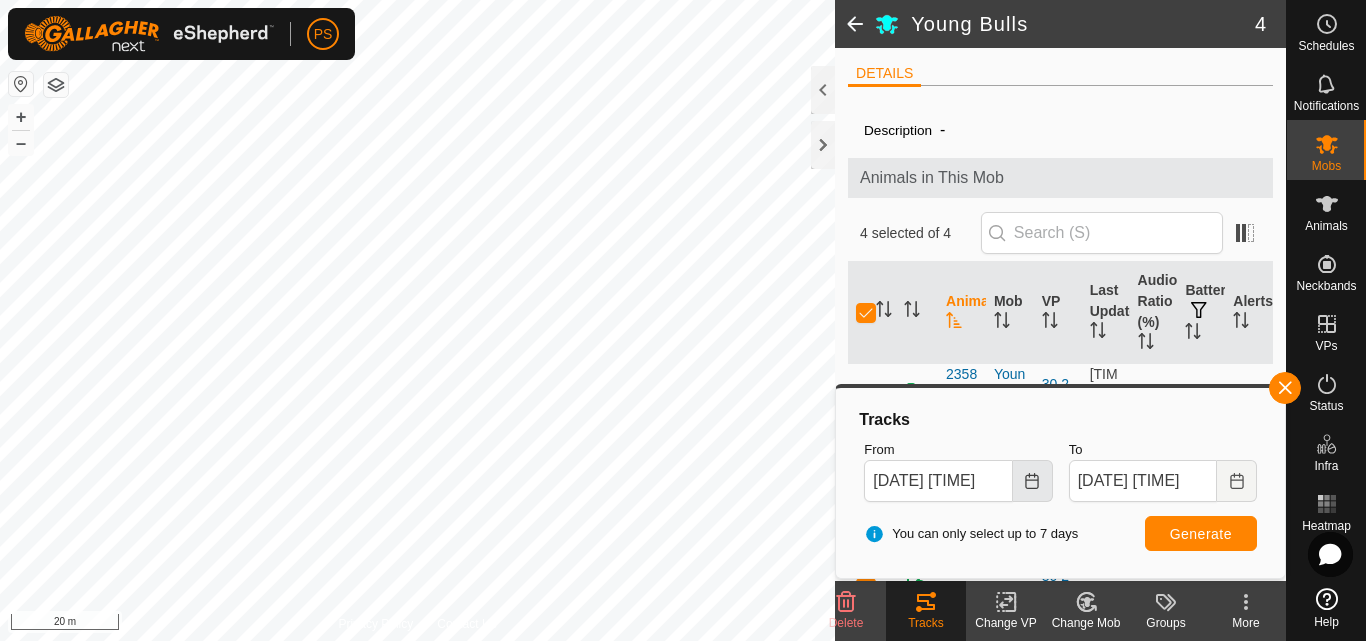 click 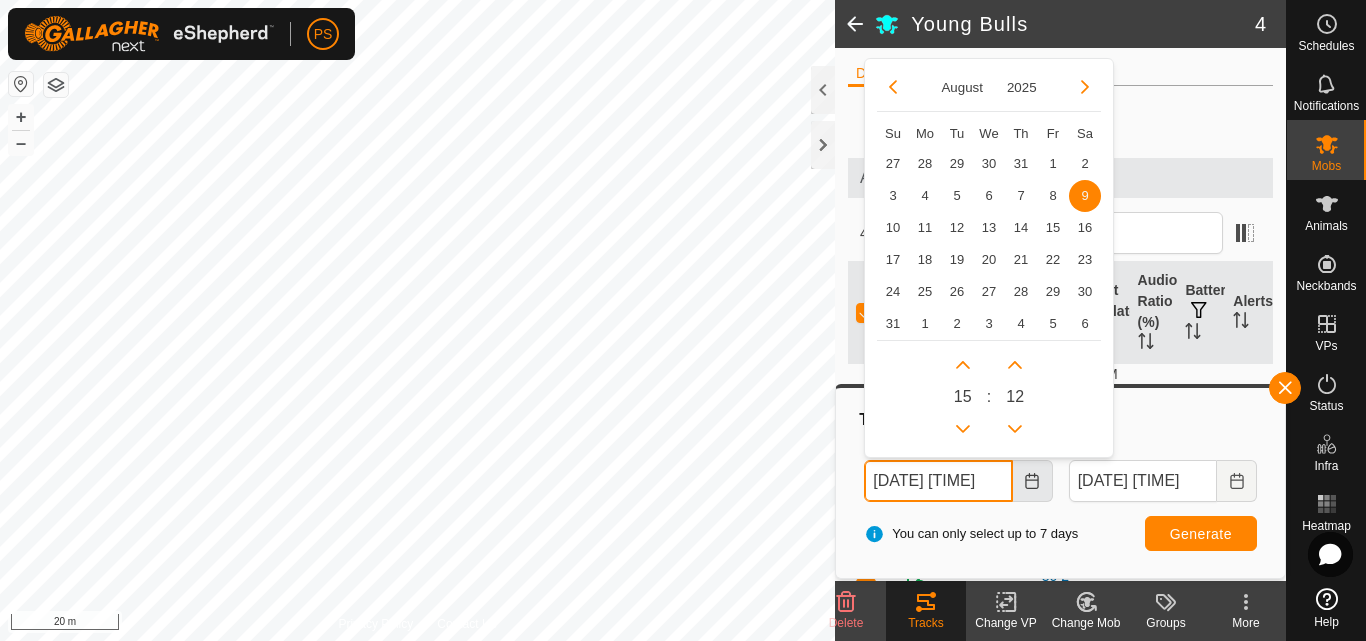 scroll, scrollTop: 0, scrollLeft: 9, axis: horizontal 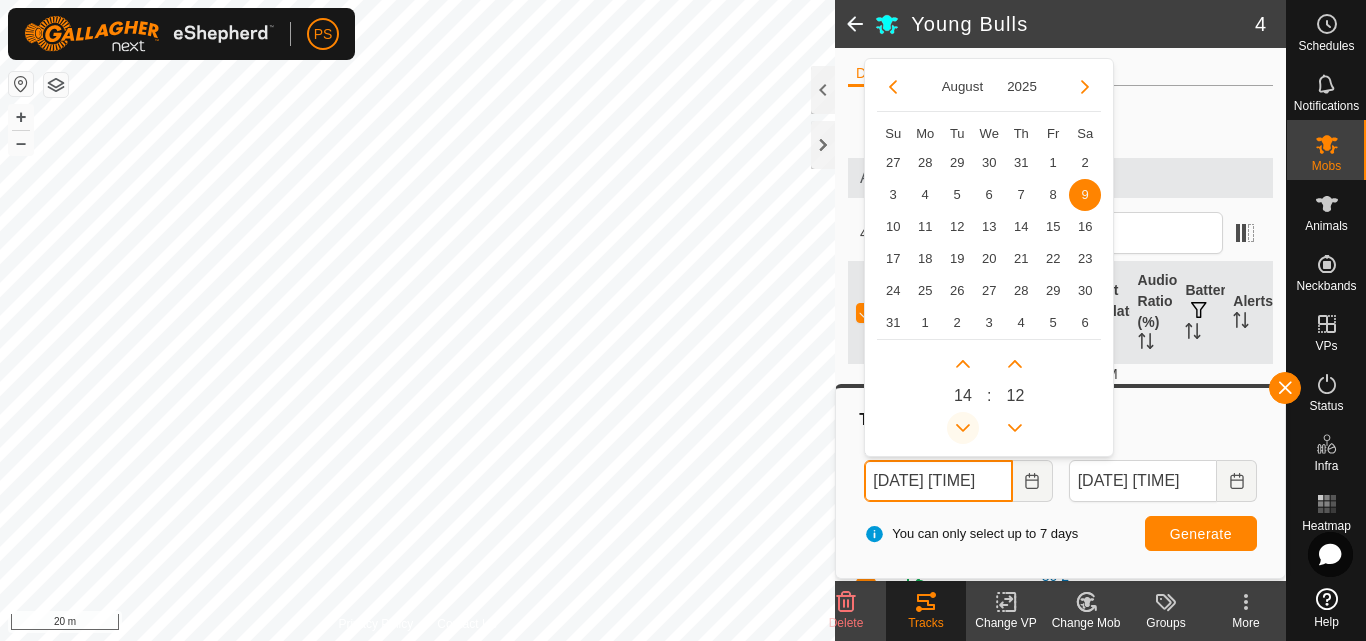 click at bounding box center [963, 428] 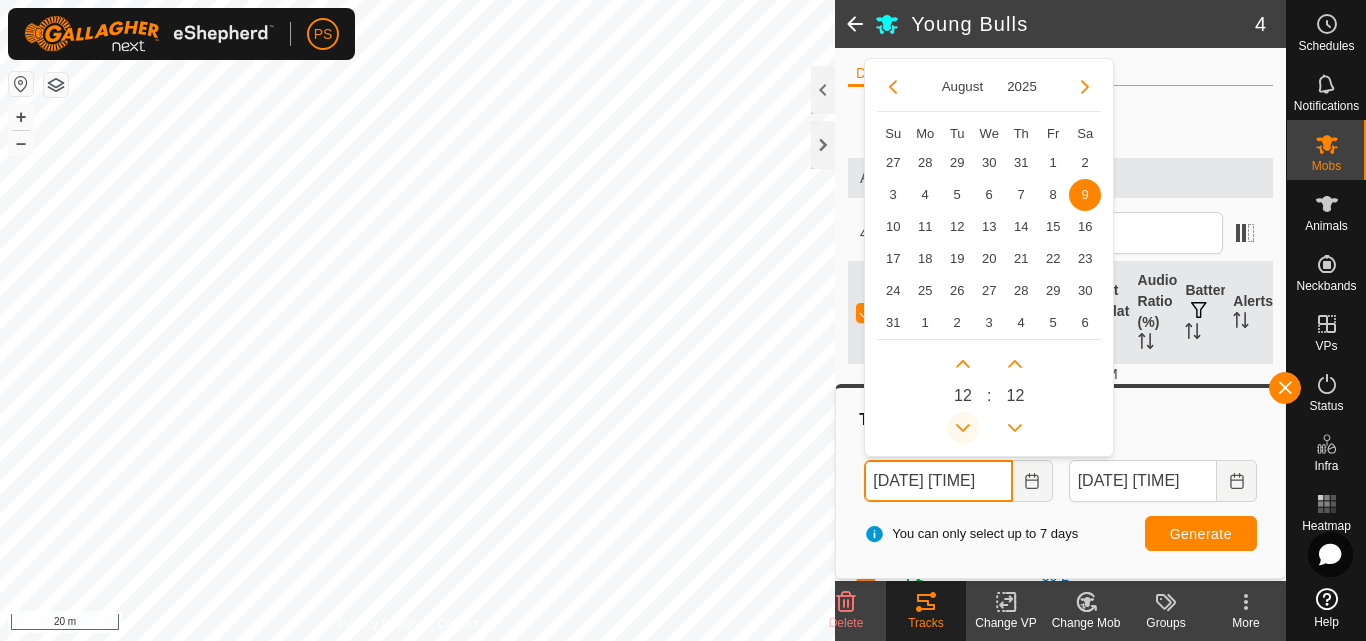 click at bounding box center (963, 428) 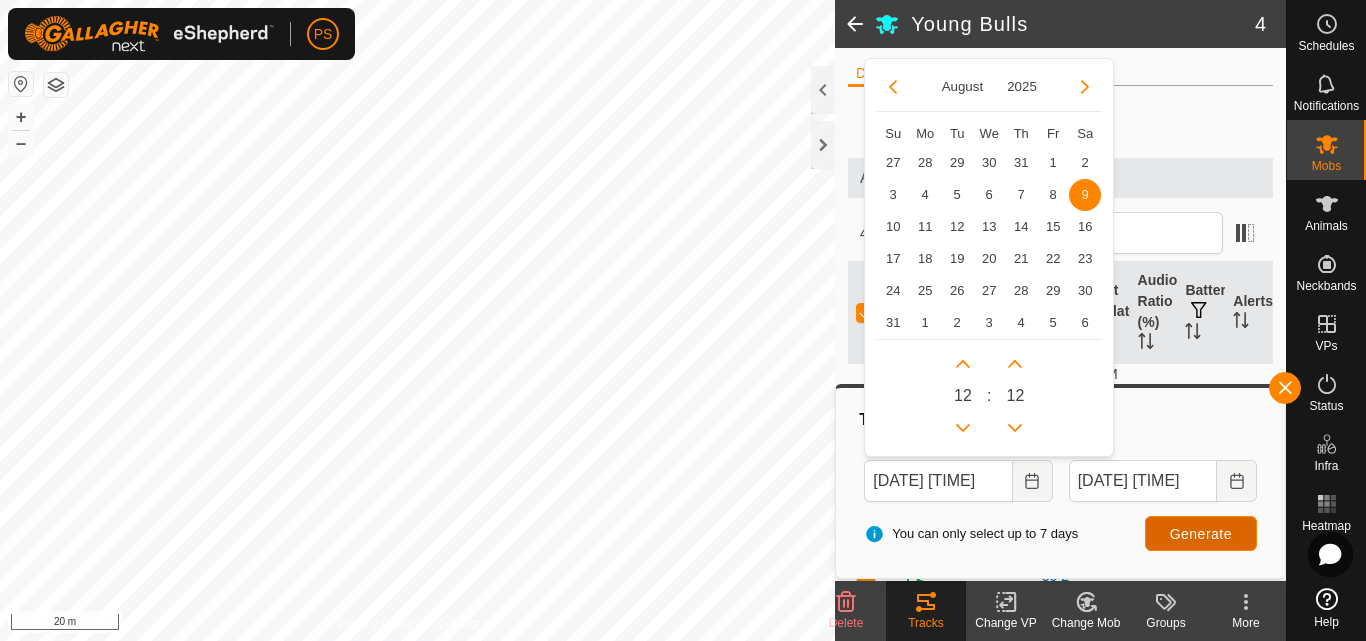 scroll, scrollTop: 0, scrollLeft: 0, axis: both 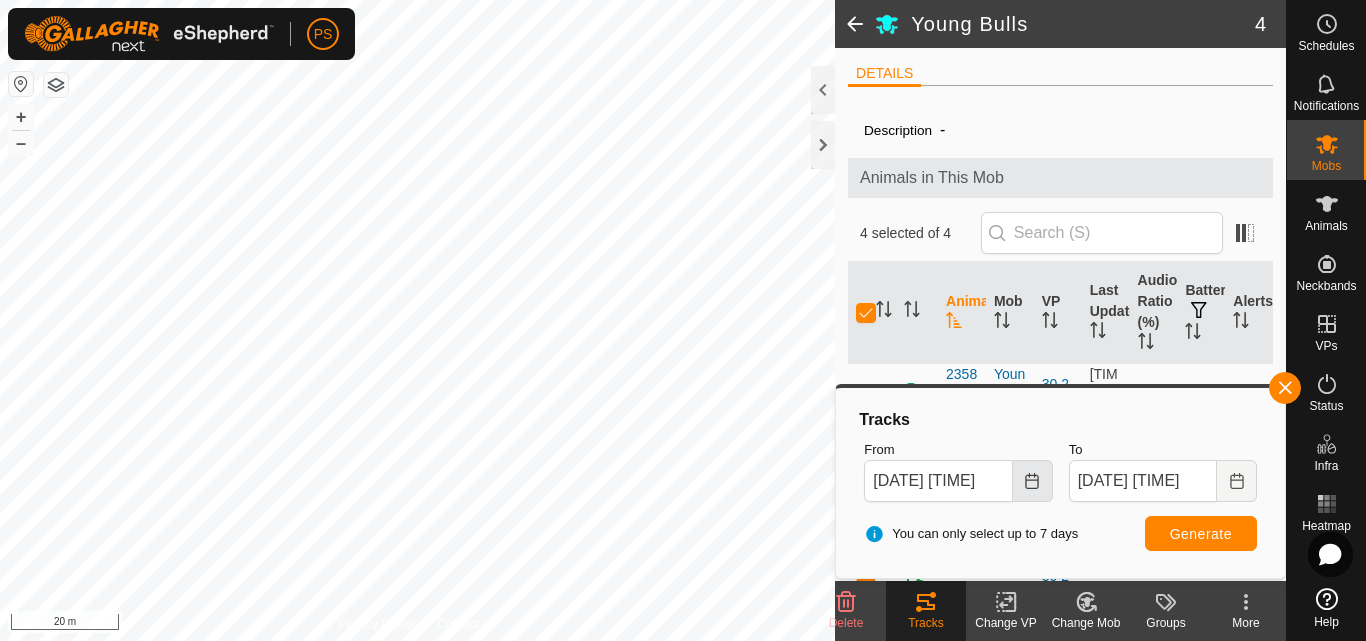 click at bounding box center (1033, 481) 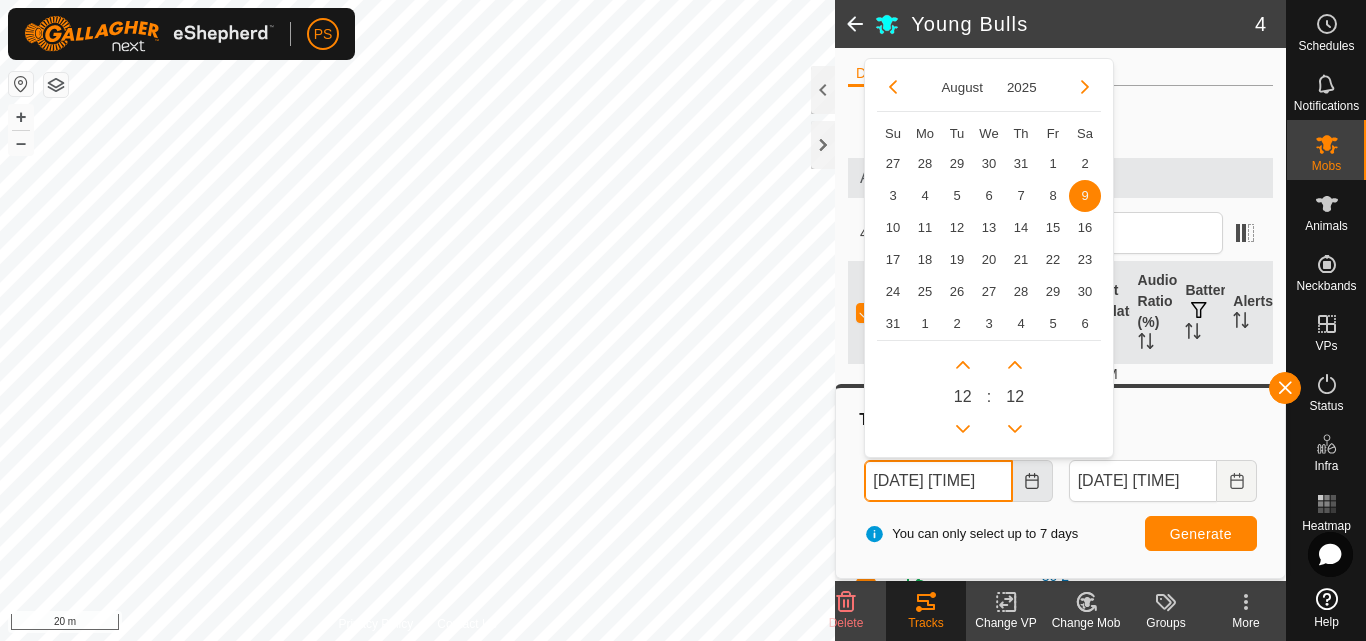 scroll, scrollTop: 0, scrollLeft: 9, axis: horizontal 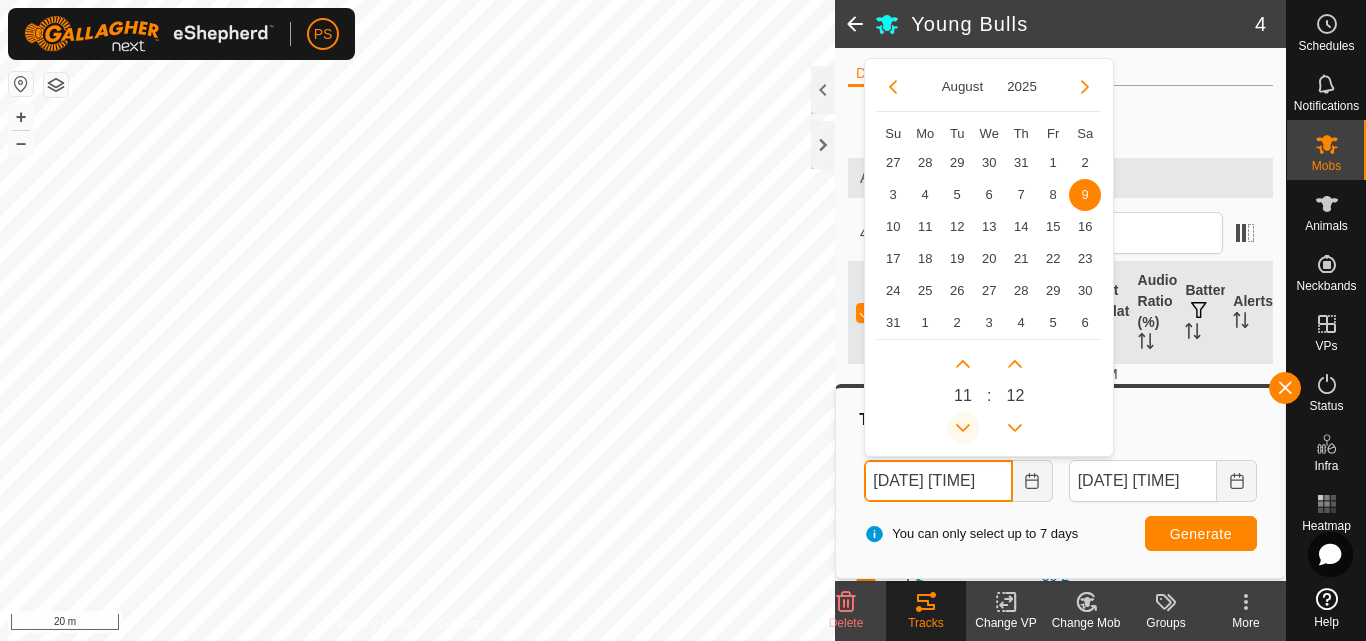 click at bounding box center (963, 428) 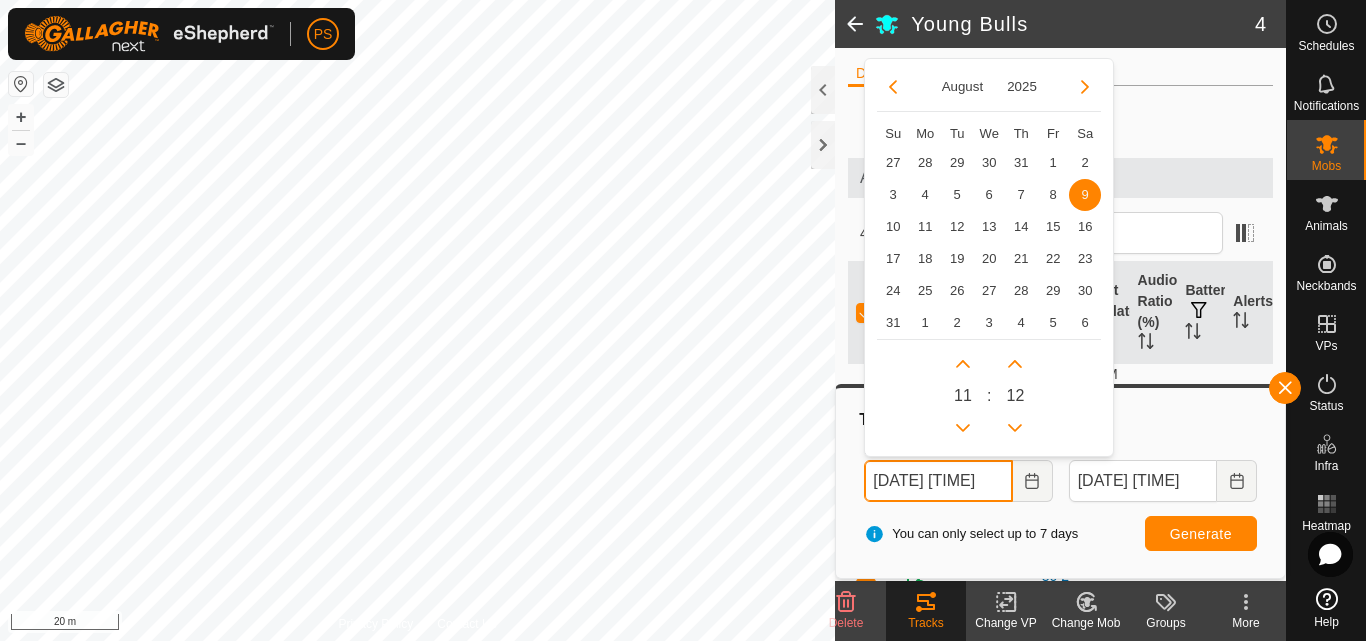 type on "09 Aug, 2025 11:12" 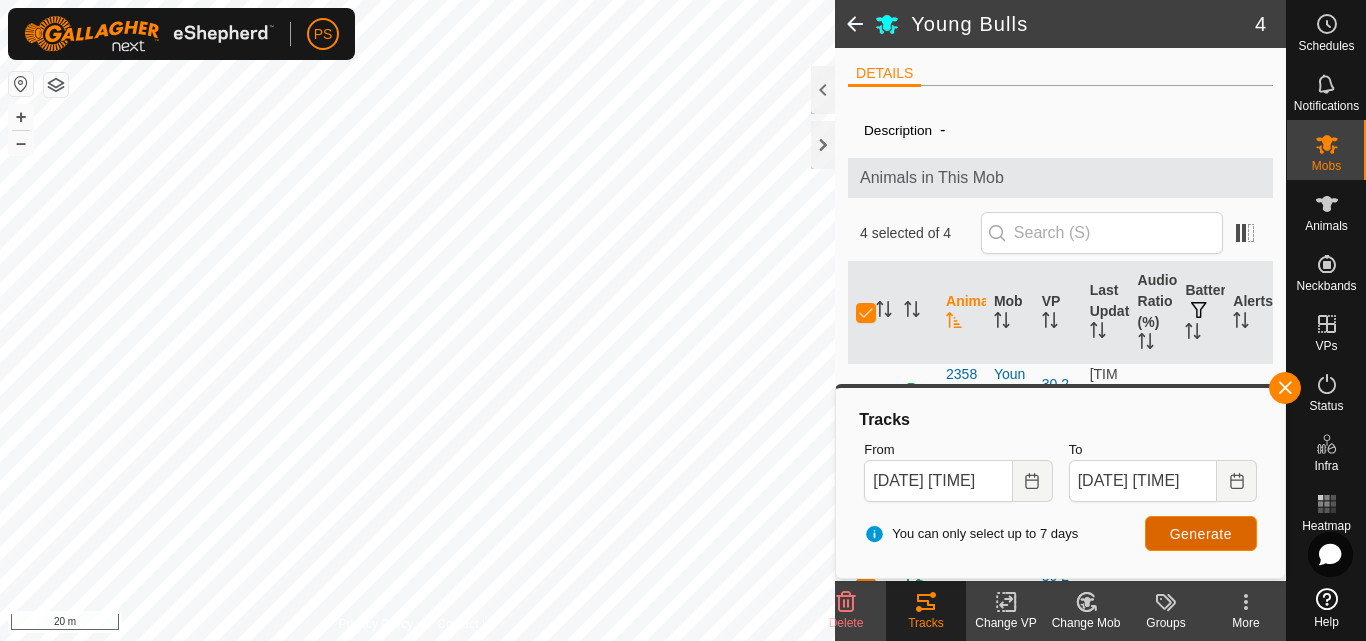 click on "Generate" at bounding box center [1201, 534] 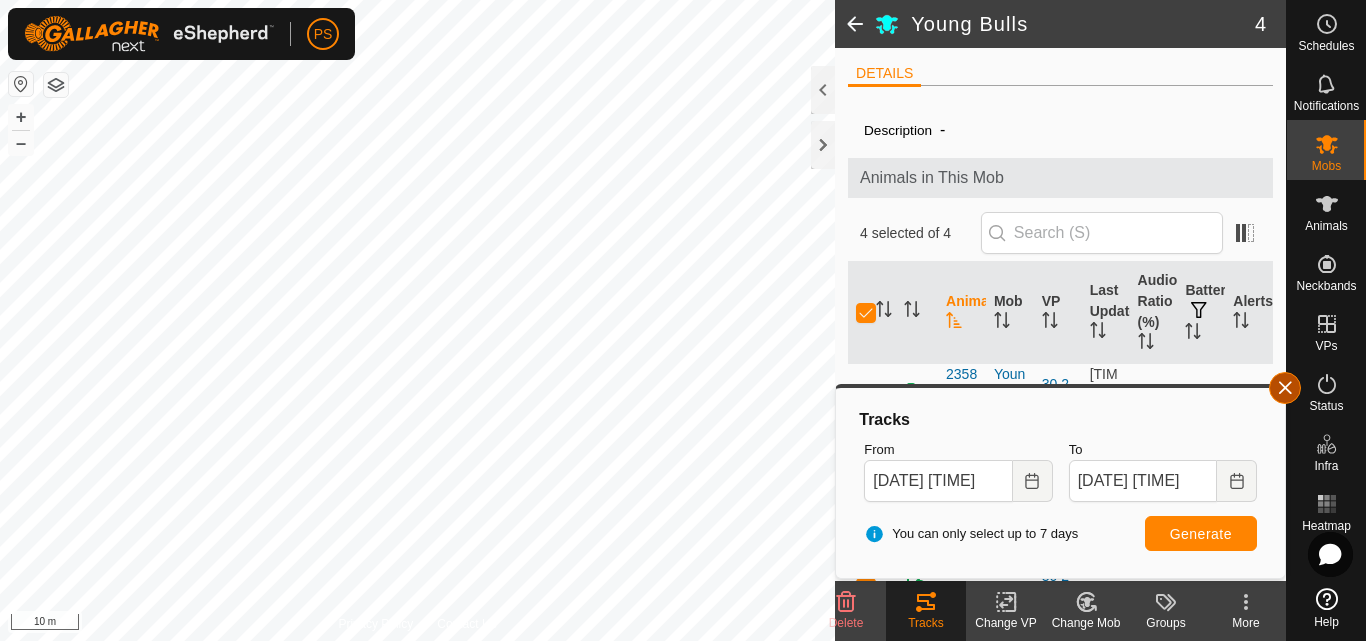 click at bounding box center [1285, 388] 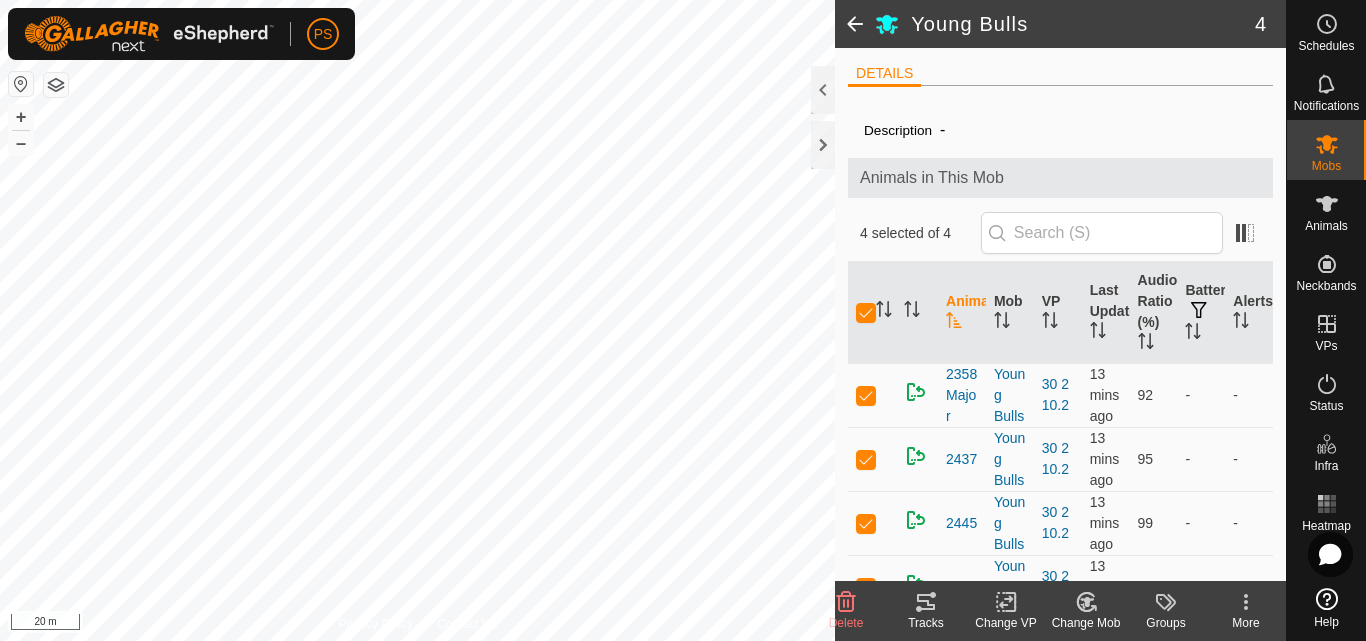 click on "Young Bulls 4  DETAILS  Description  - Animals in This Mob  4 selected of 4      Animal   Mob   VP   Last Updated   Audio Ratio (%)   Battery   Alerts   2358Major   Young Bulls  30 2 10.2  13 mins ago  92  -  -   2437   Young Bulls  30 2 10.2  13 mins ago  95  -  -   2445   Young Bulls  30 2 10.2  13 mins ago  99  -  -   2447   Young Bulls  30 2 10.2  13 mins ago  92  -  -  Delete  Tracks   Change VP   Change Mob   Groups   More  Privacy Policy Contact Us
WP 9
Type:   trough
Capacity:  100L
Water Level:  100%
Drinkable:  Yes
+ – ⇧ i 20 m" 